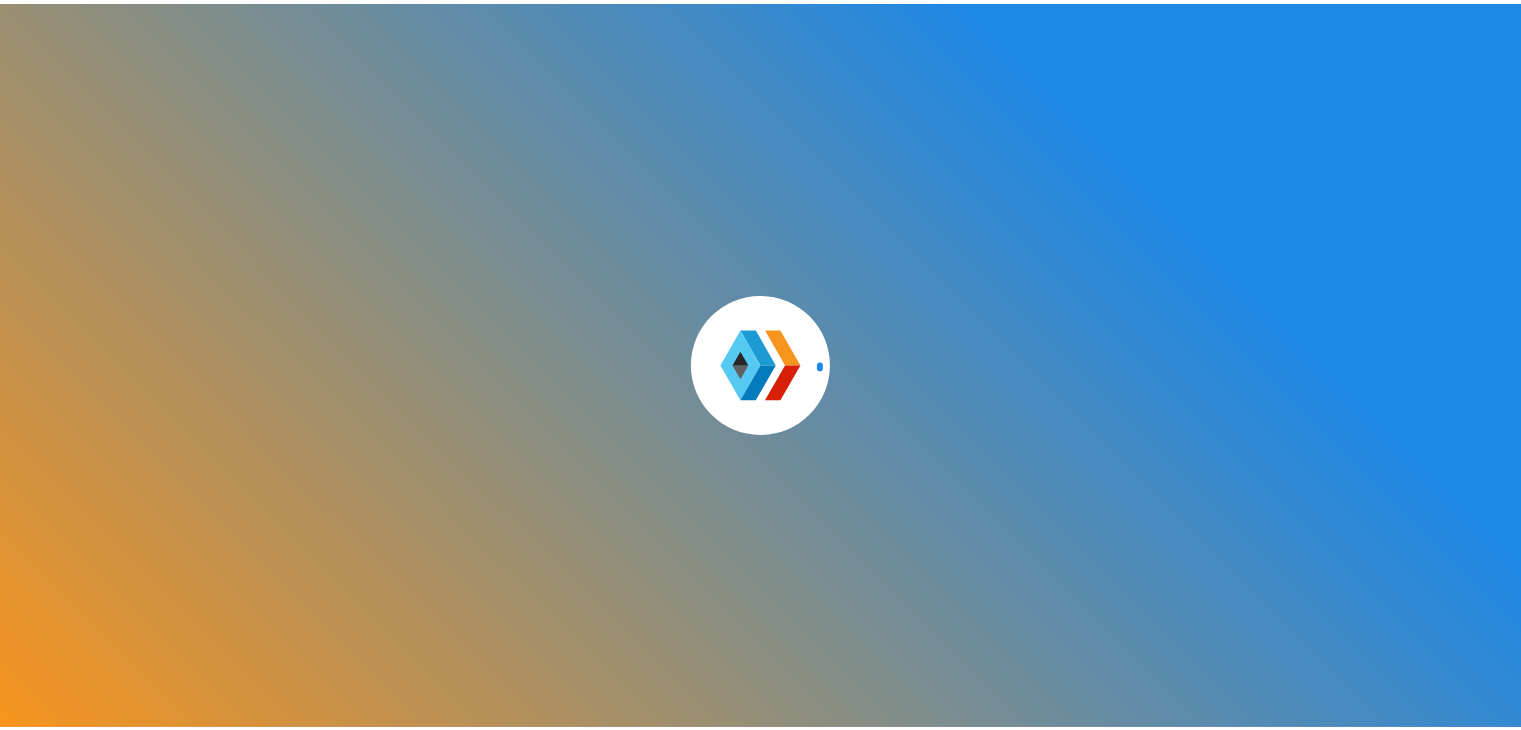 scroll, scrollTop: 0, scrollLeft: 0, axis: both 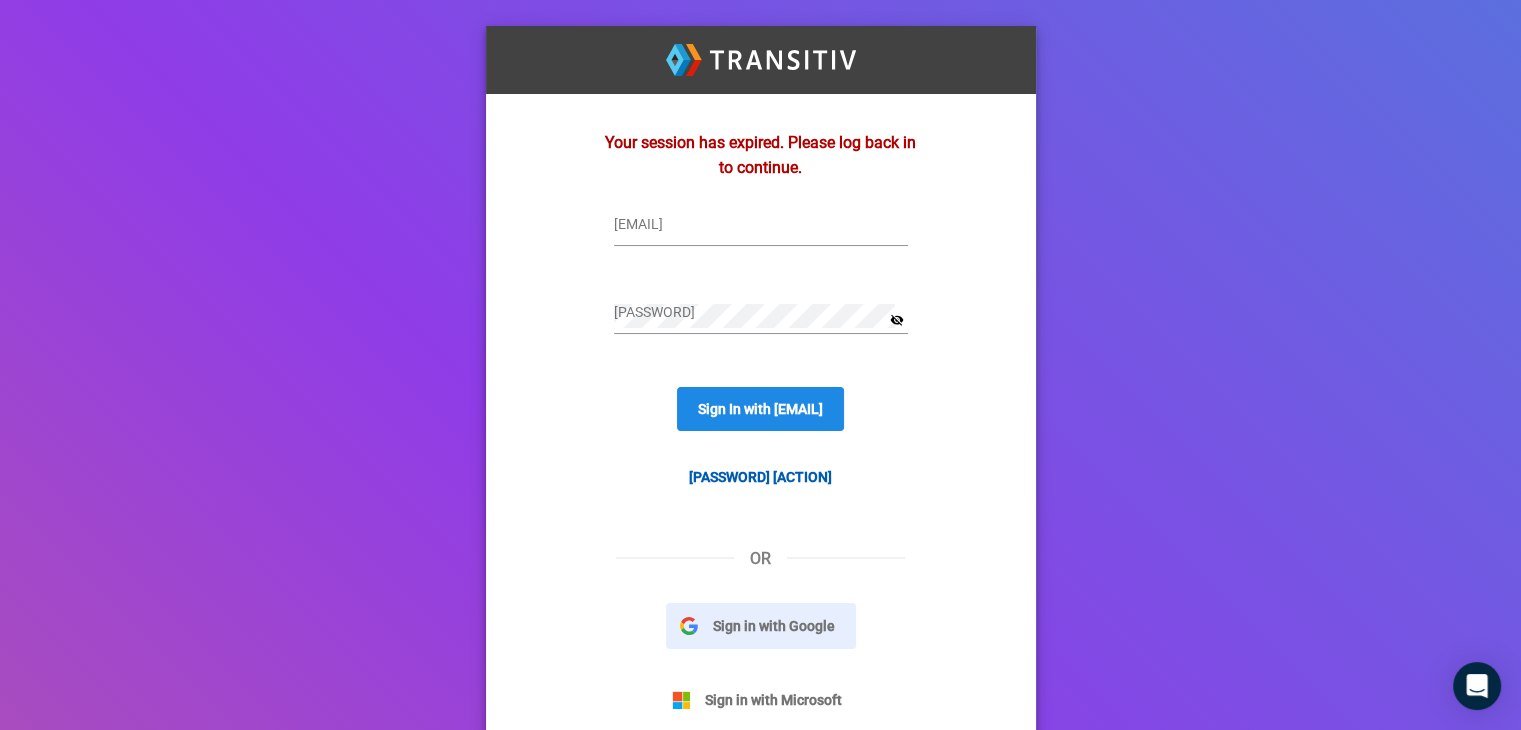 click on "Sign in with Google" 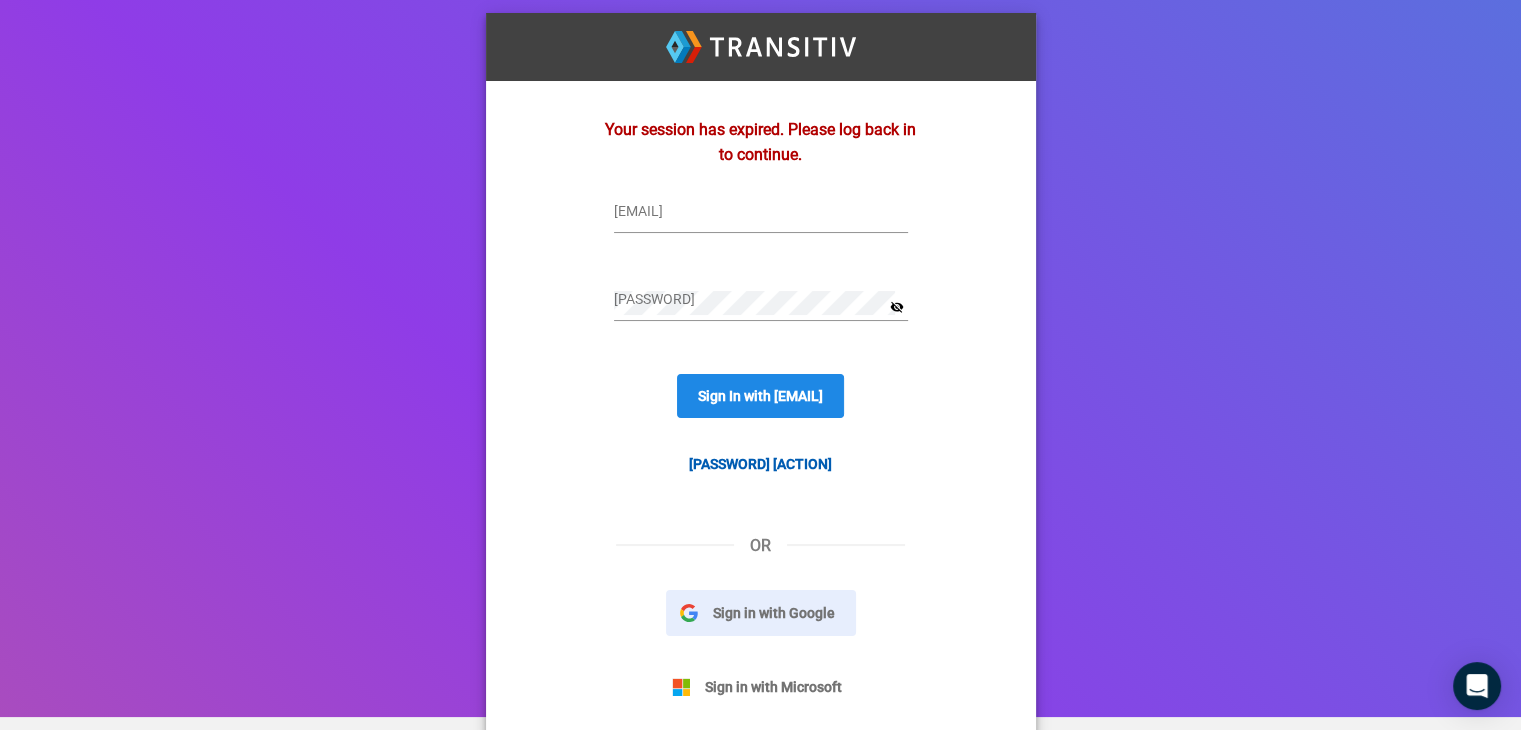 scroll, scrollTop: 26, scrollLeft: 0, axis: vertical 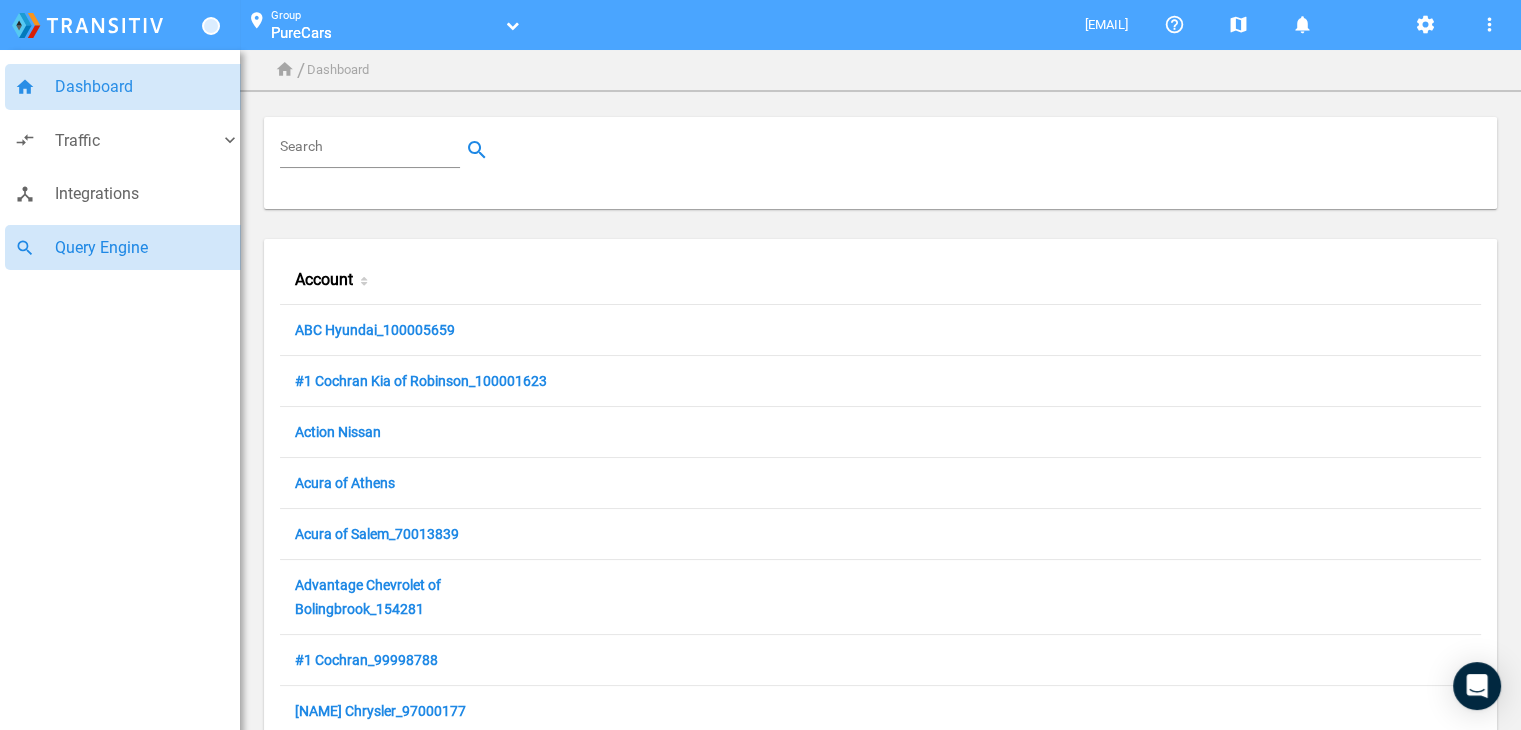 click on "Query Engine" at bounding box center (147, 248) 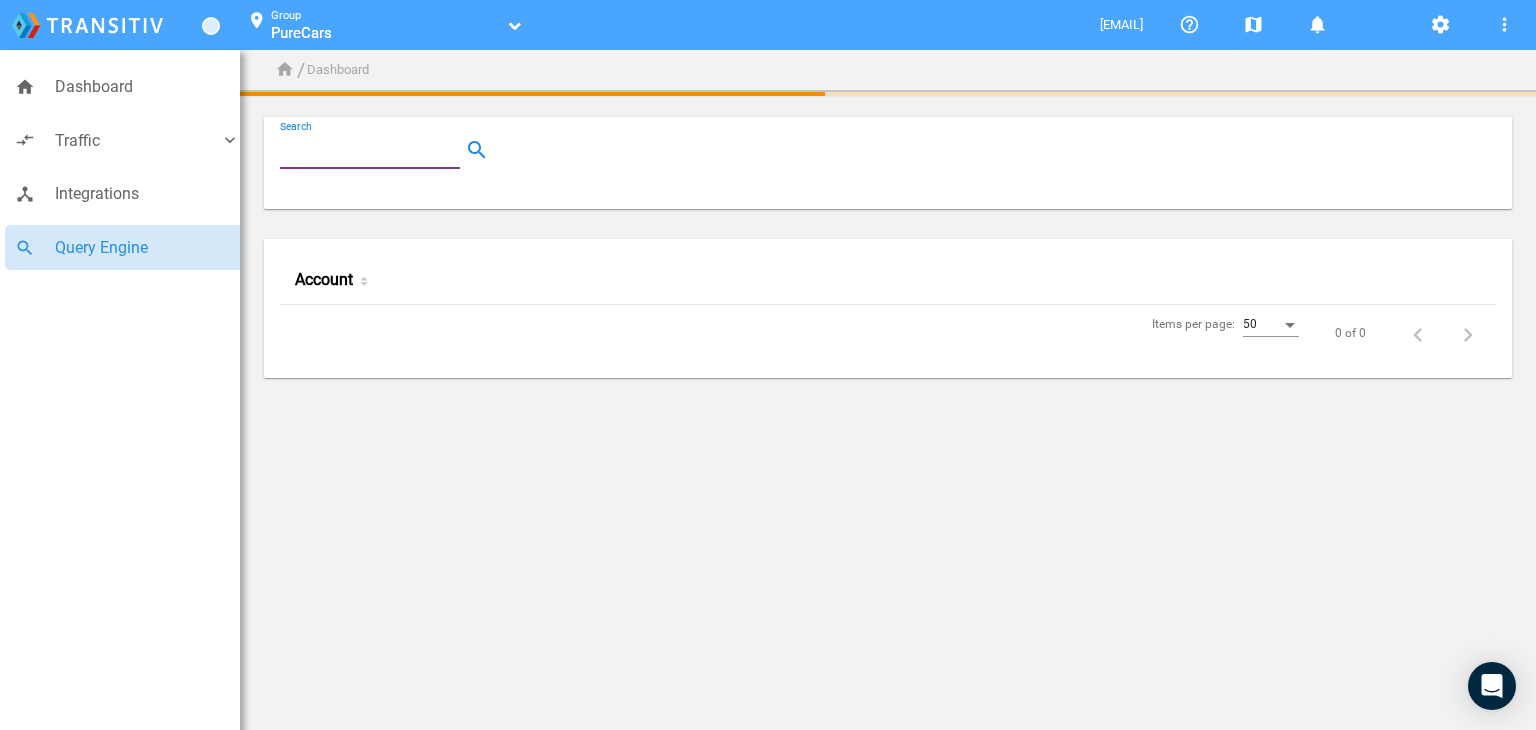 click on "Search" at bounding box center (374, 150) 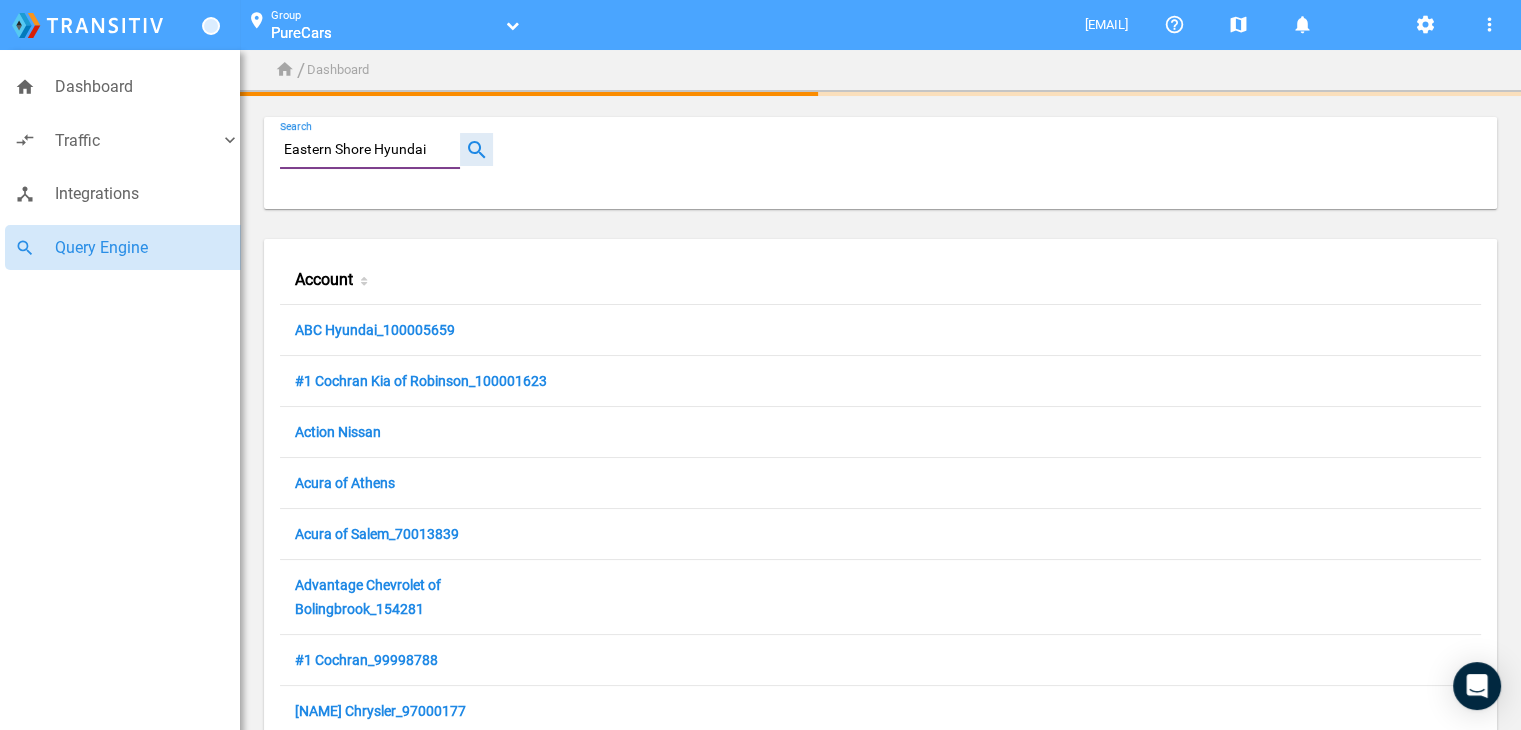 type on "Eastern Shore Hyundai" 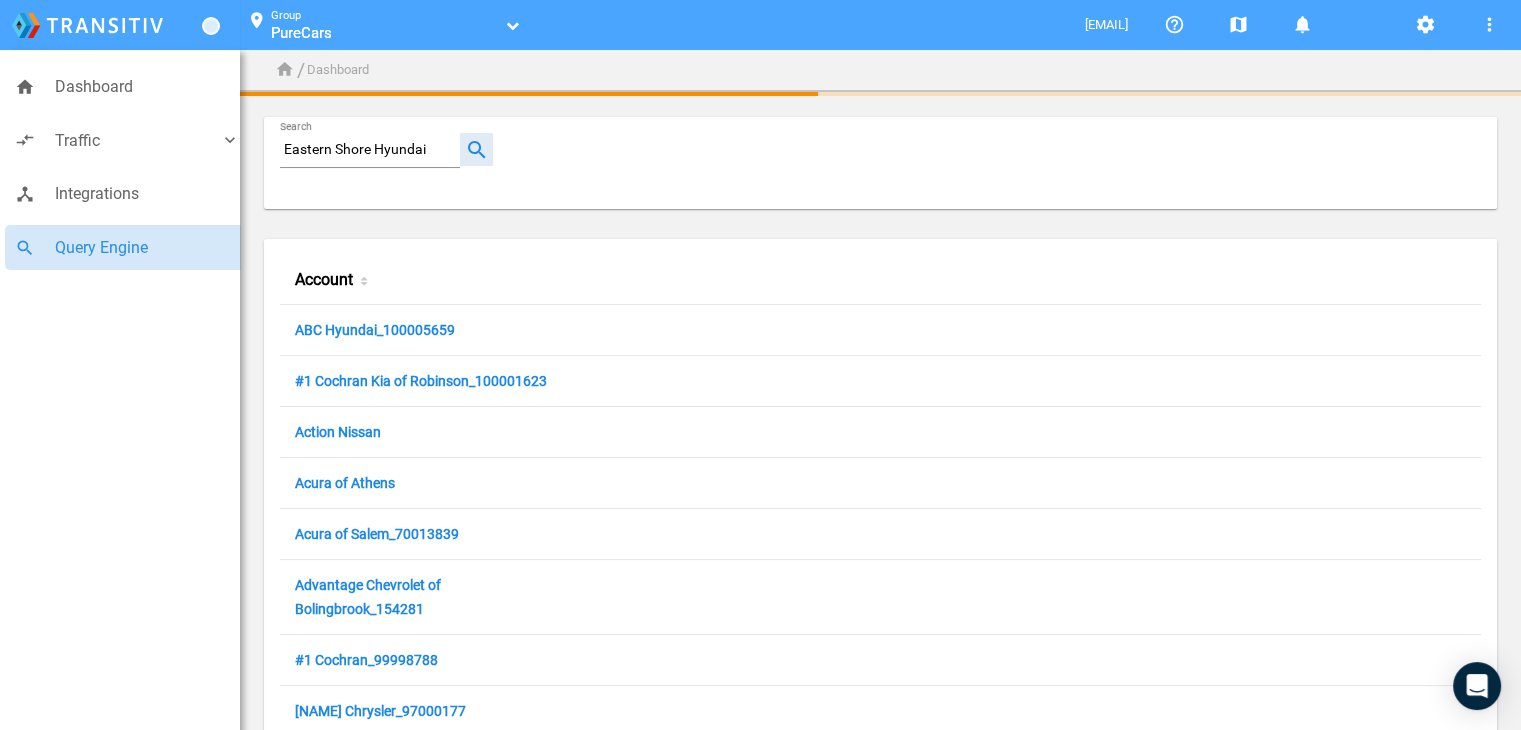 click at bounding box center (476, 149) 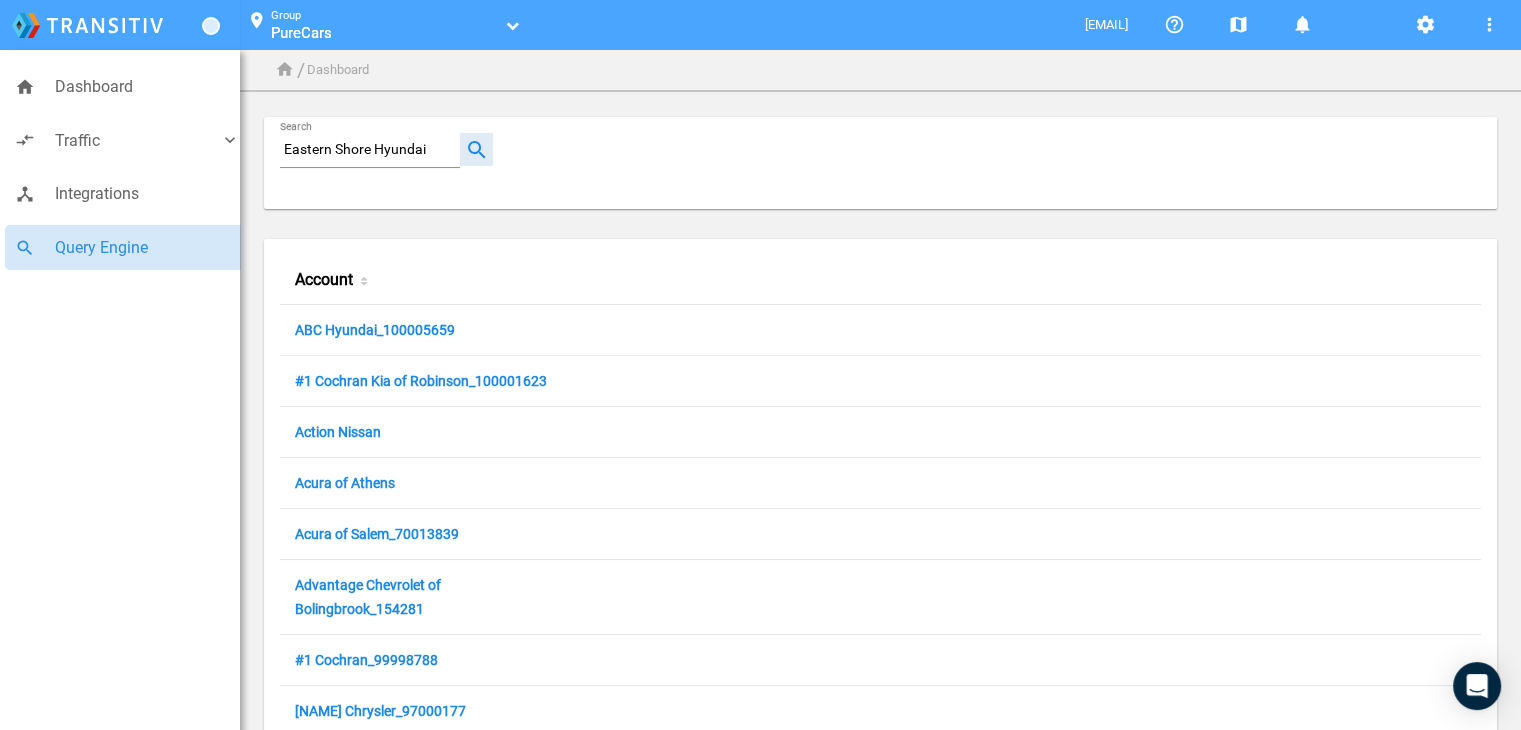 click at bounding box center (476, 149) 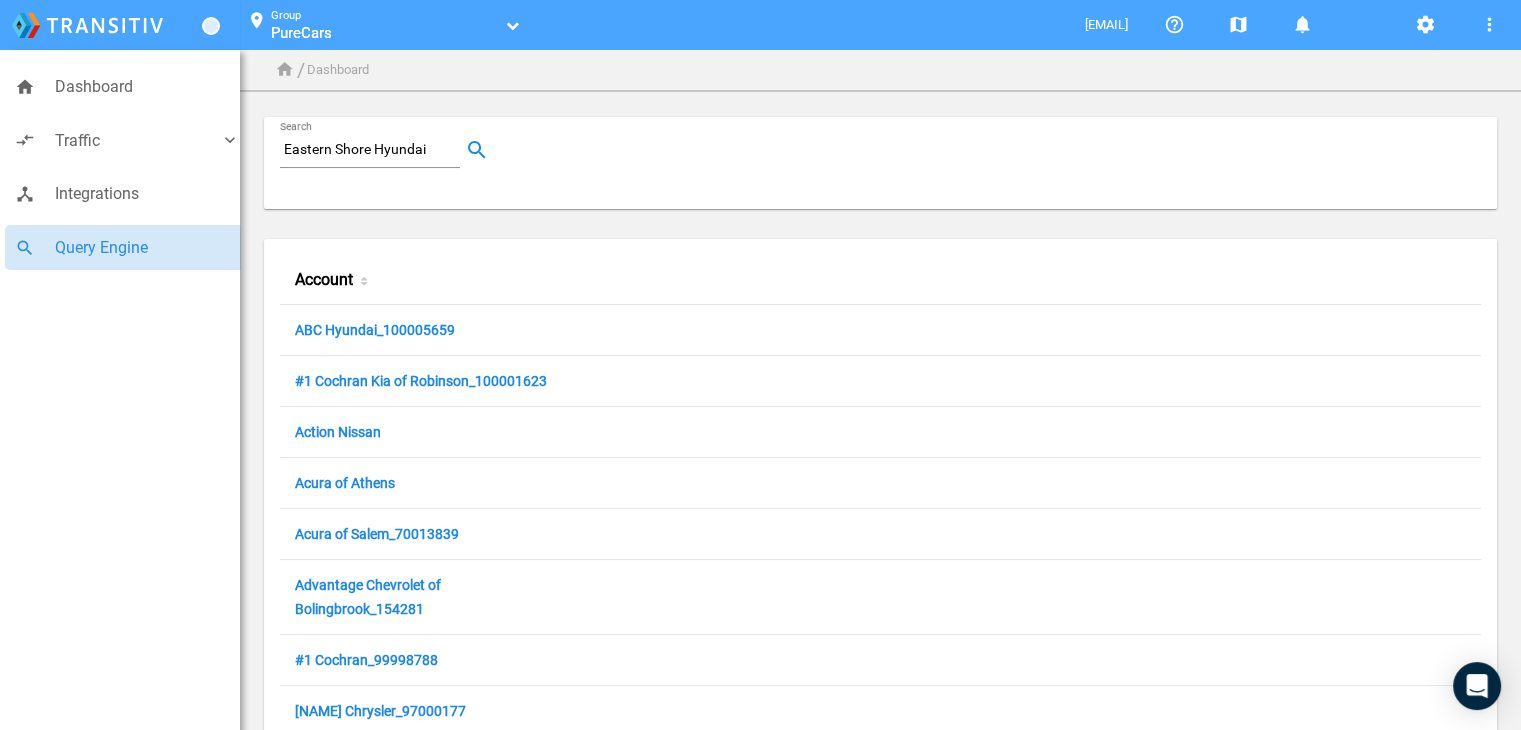 click on "Eastern Shore Hyundai" at bounding box center (374, 150) 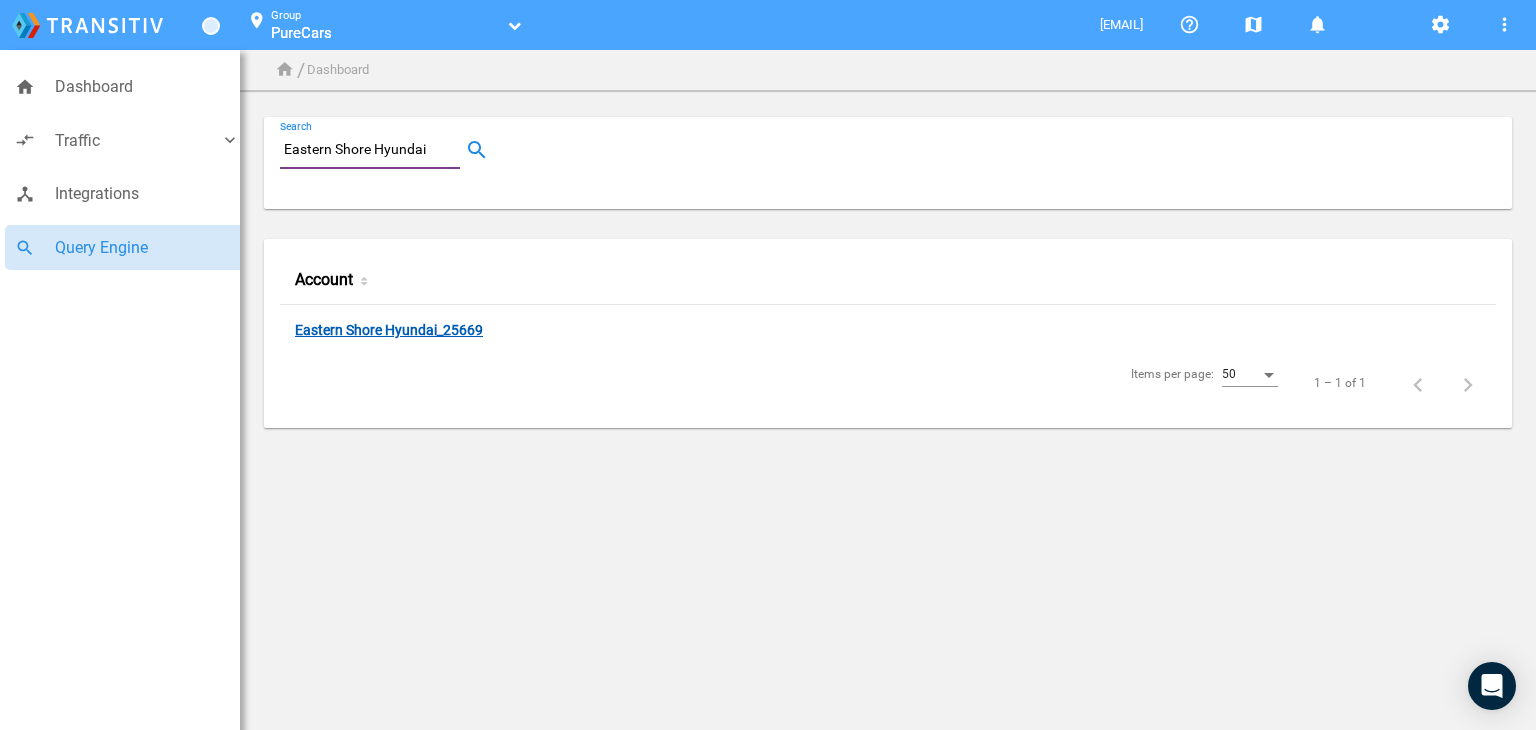 click on "Eastern Shore Hyundai_25669" 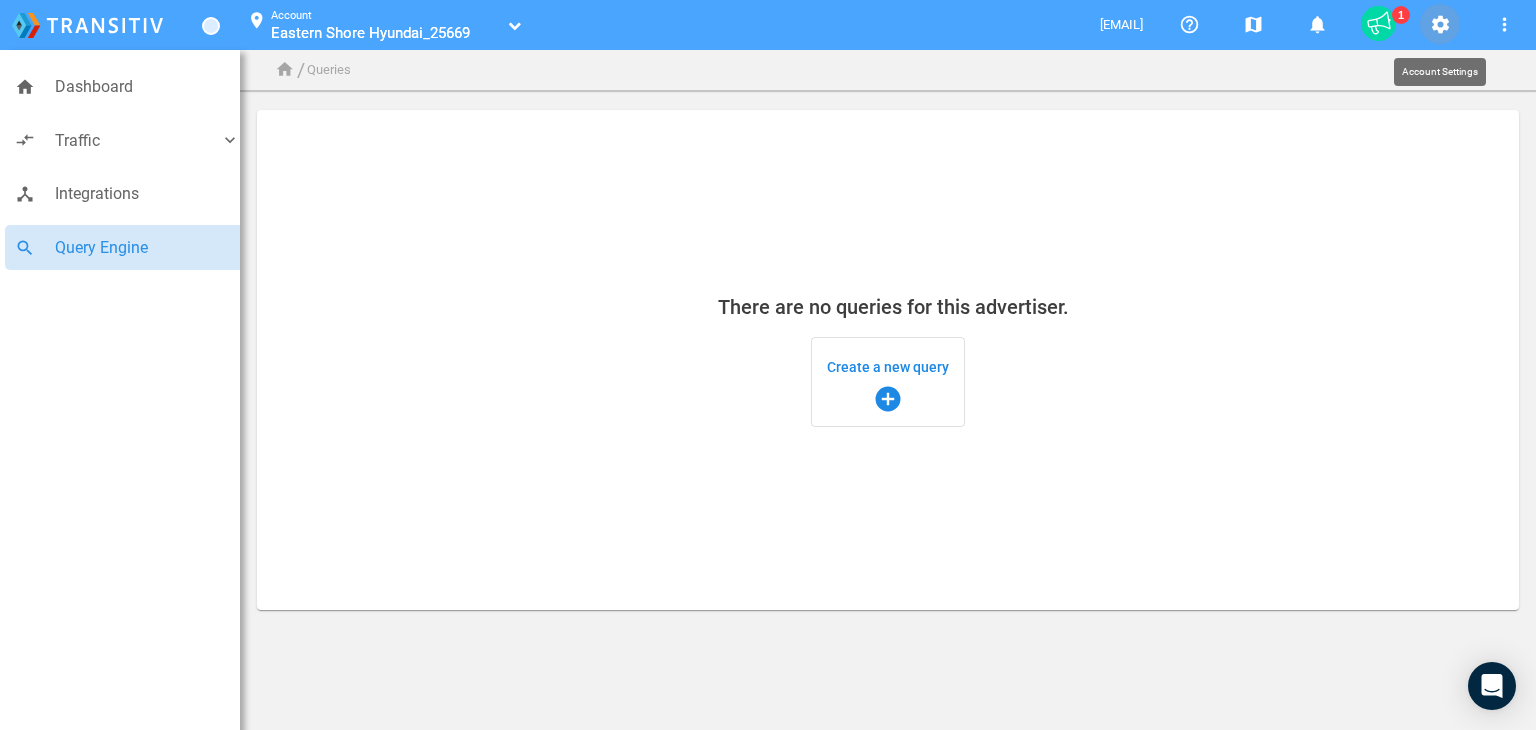 click on "settings" at bounding box center (1440, 25) 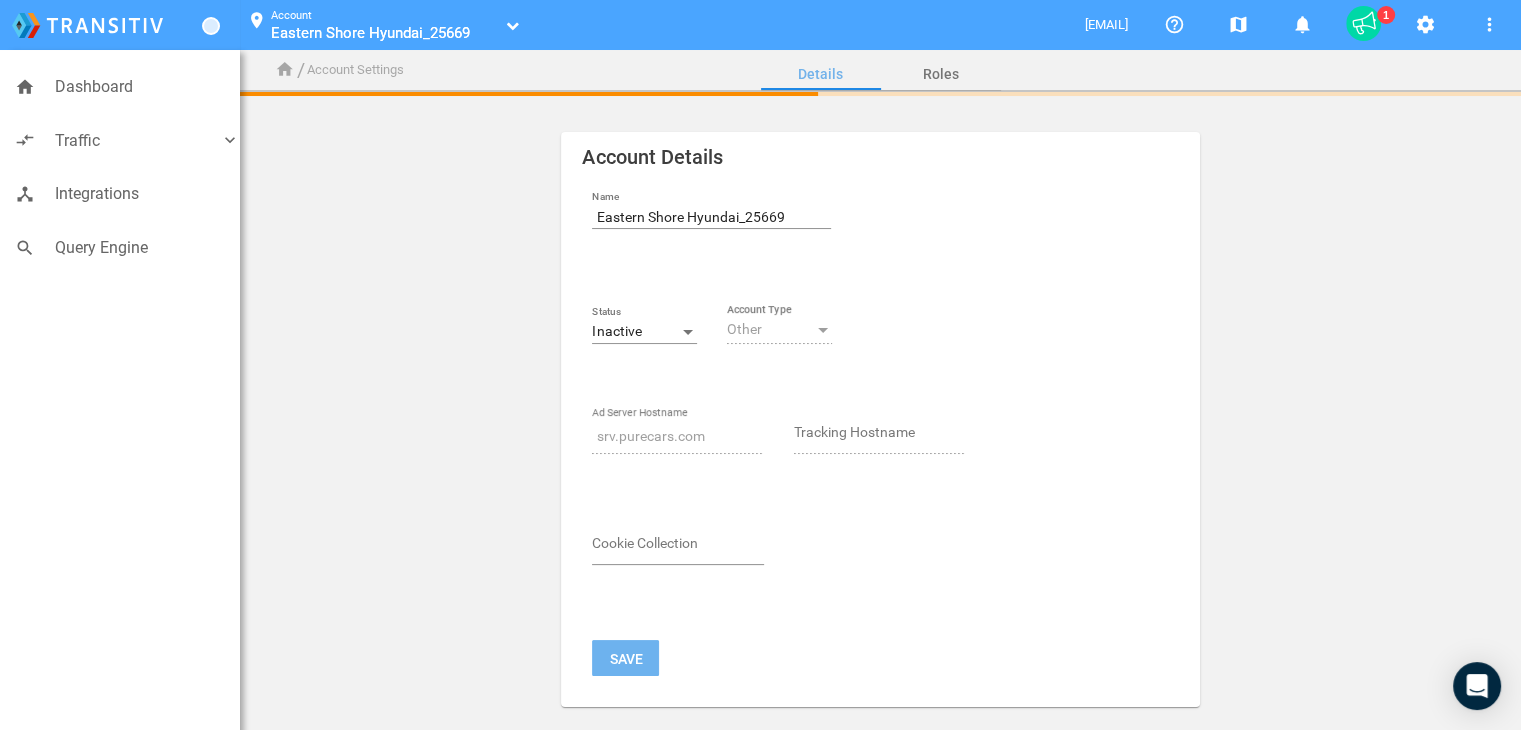click at bounding box center (688, 332) 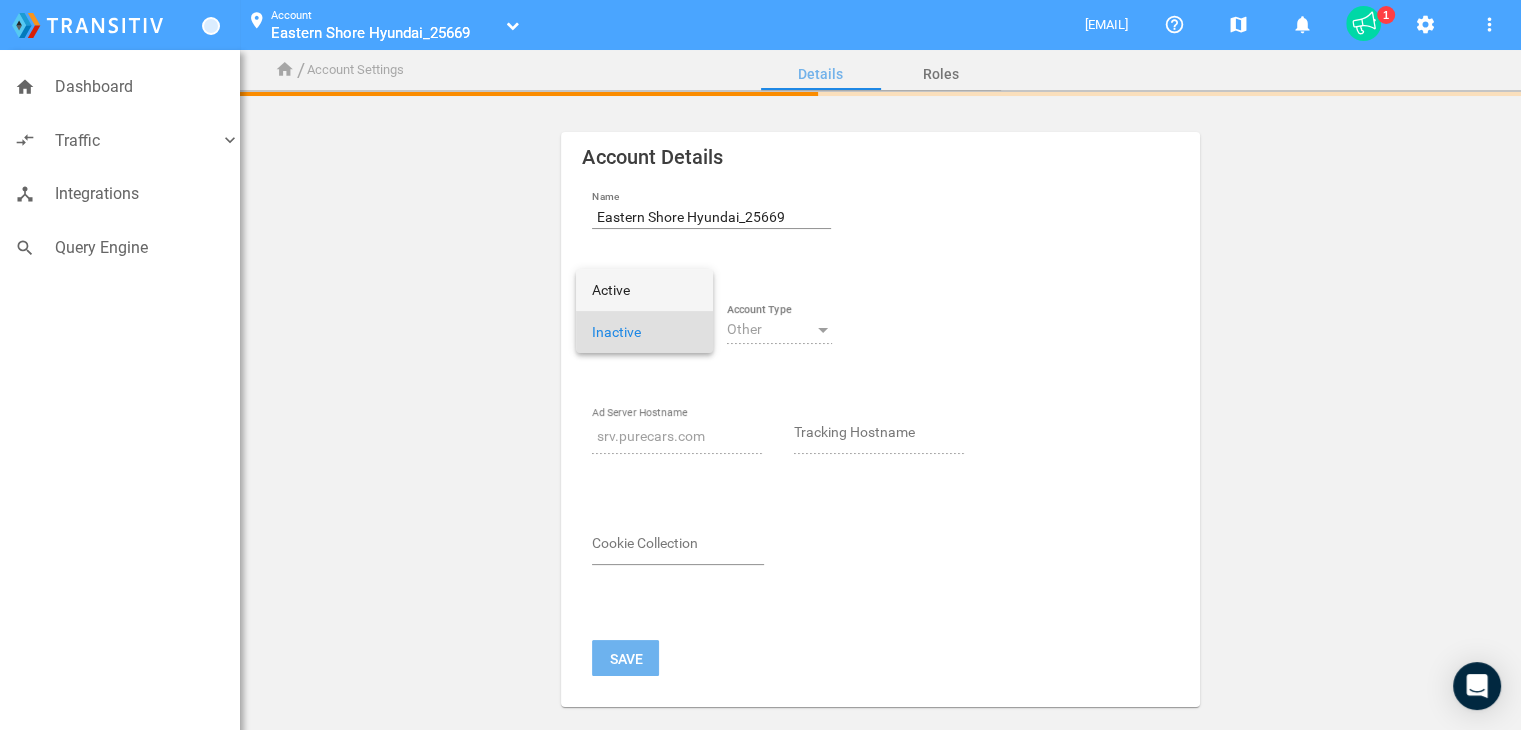 click on "Active" at bounding box center [644, 290] 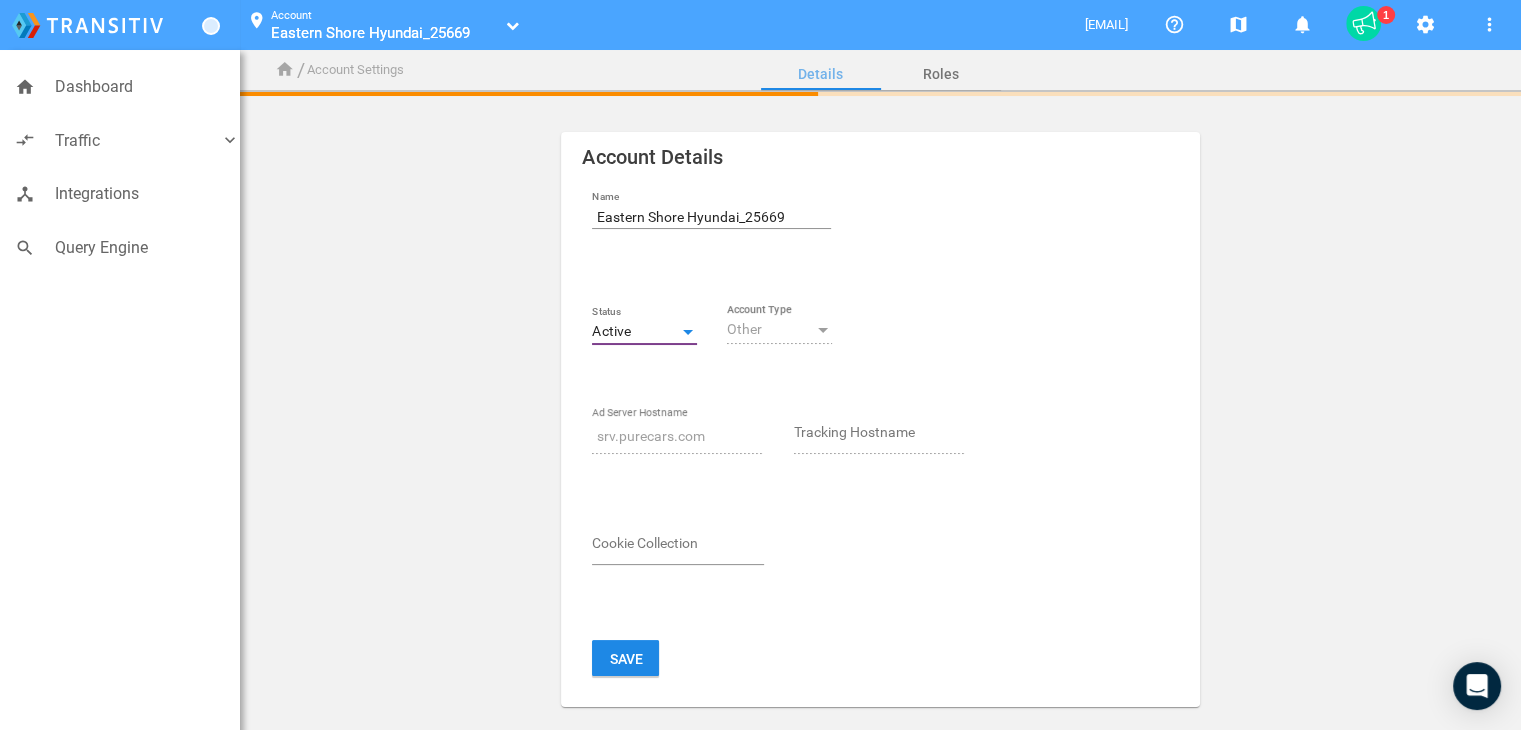 drag, startPoint x: 633, startPoint y: 530, endPoint x: 621, endPoint y: 545, distance: 19.209373 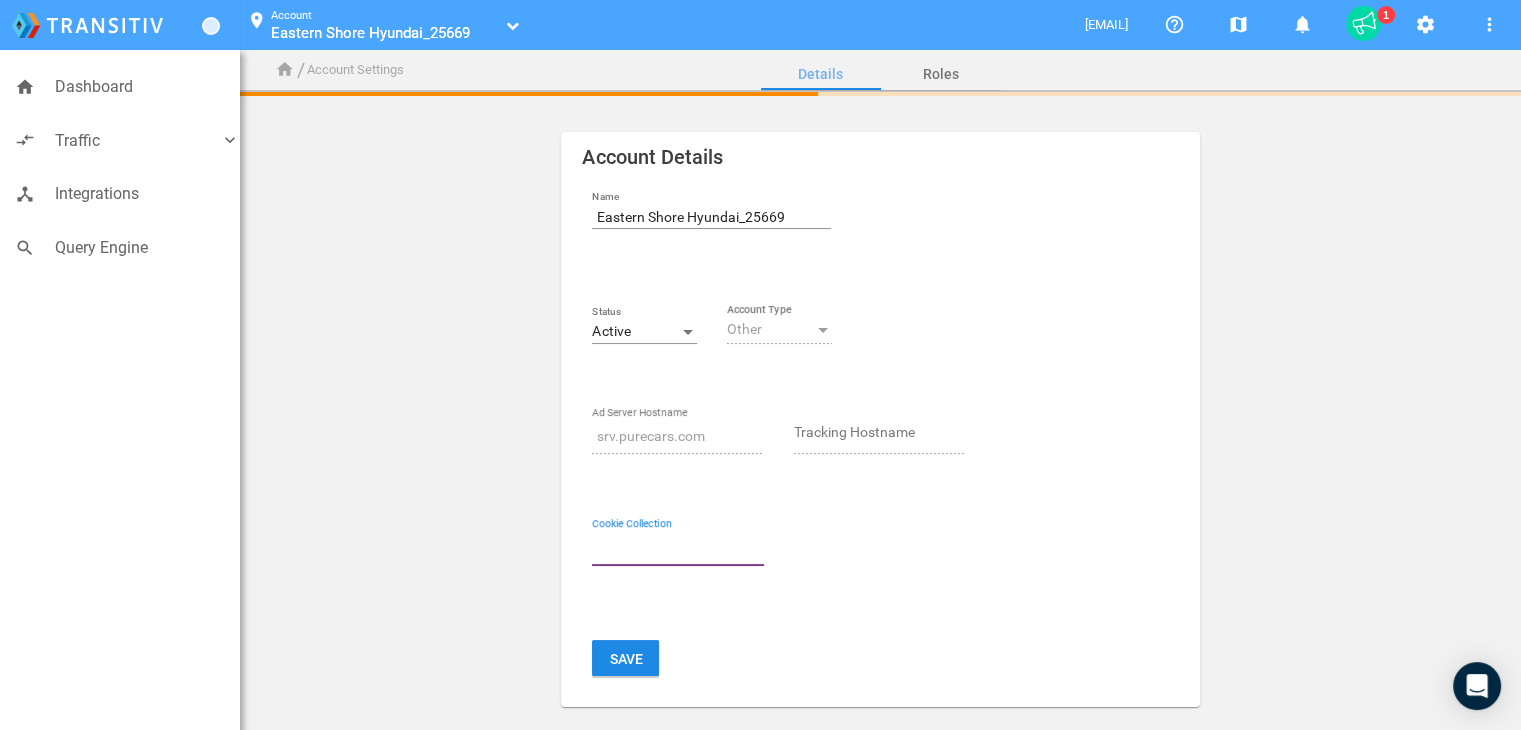 paste on "_pcUID" 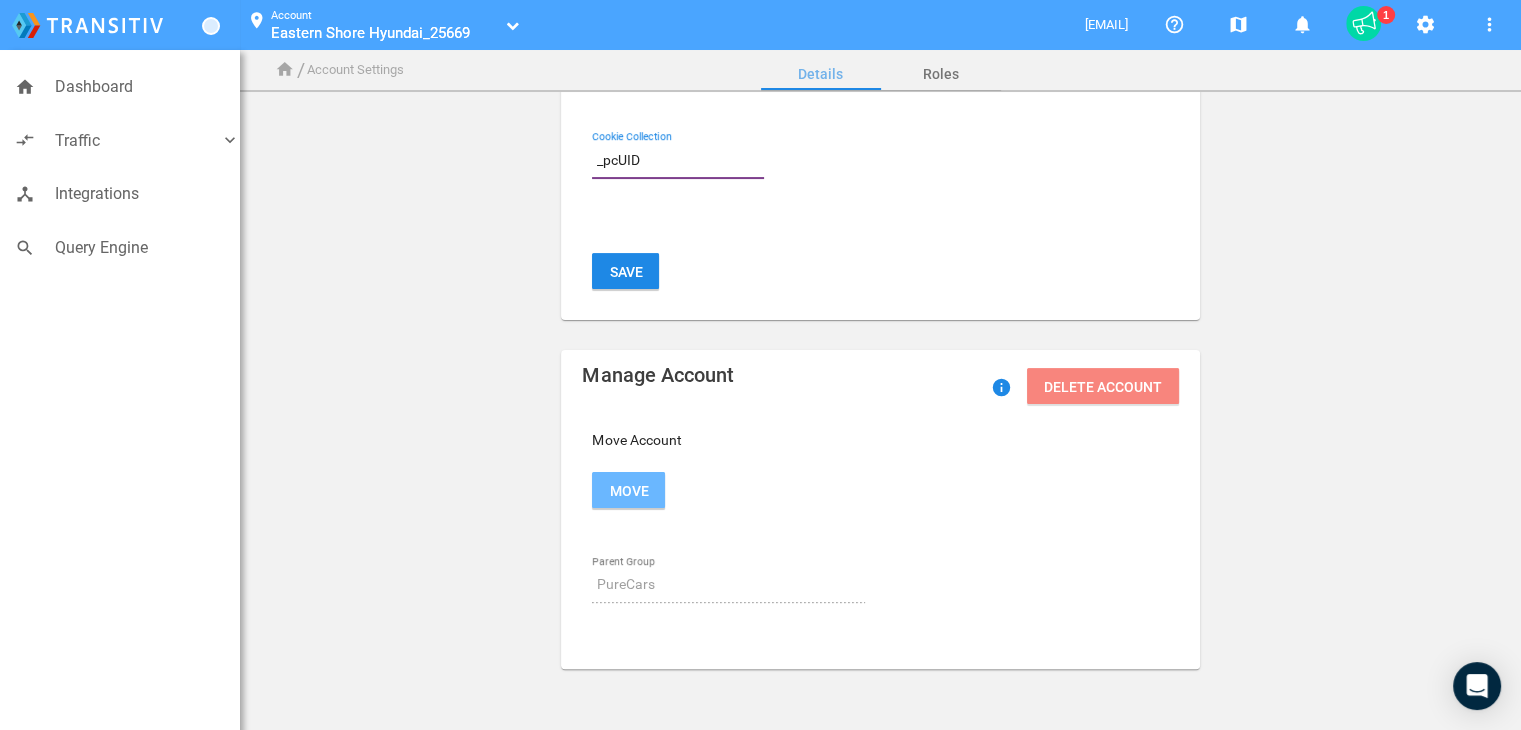 scroll, scrollTop: 0, scrollLeft: 0, axis: both 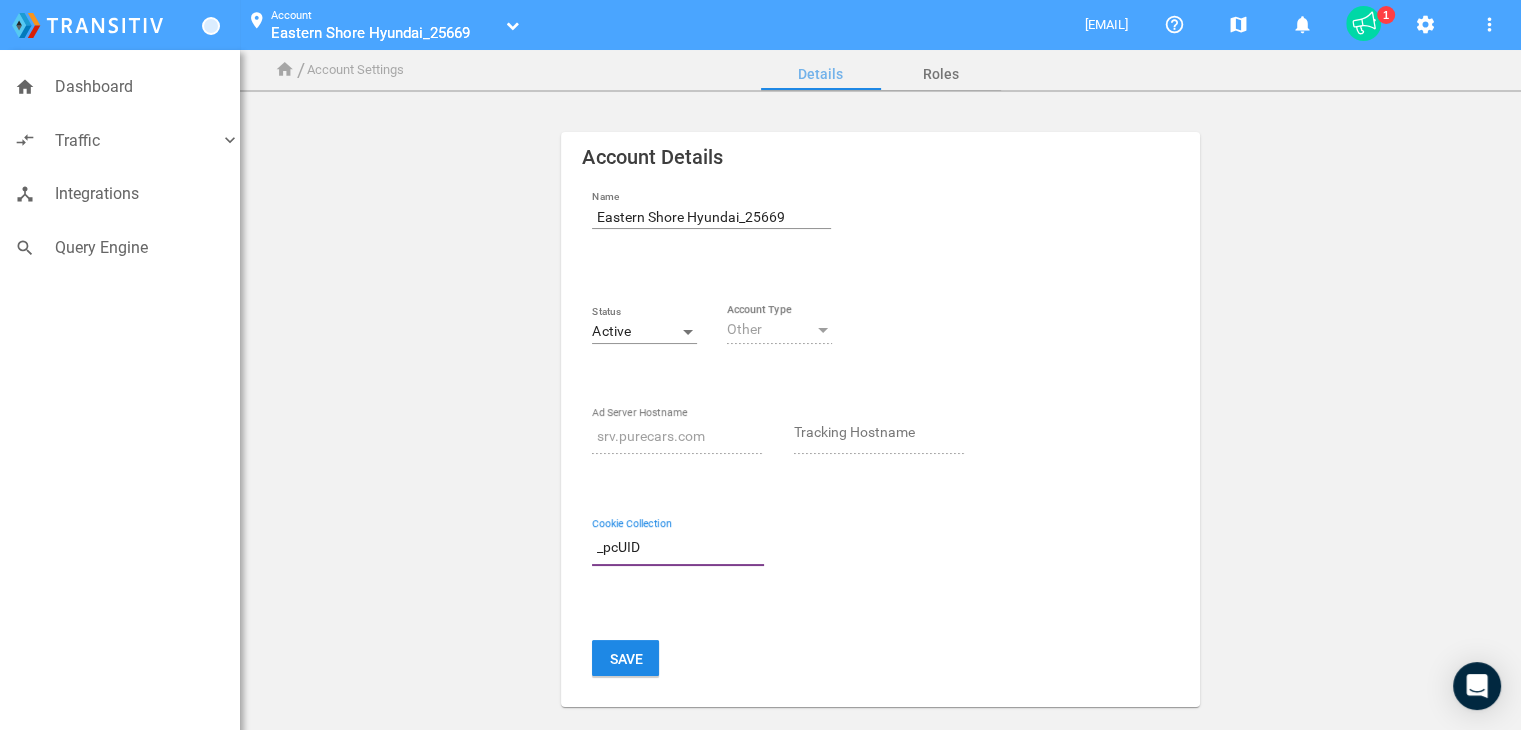 type on "_pcUID" 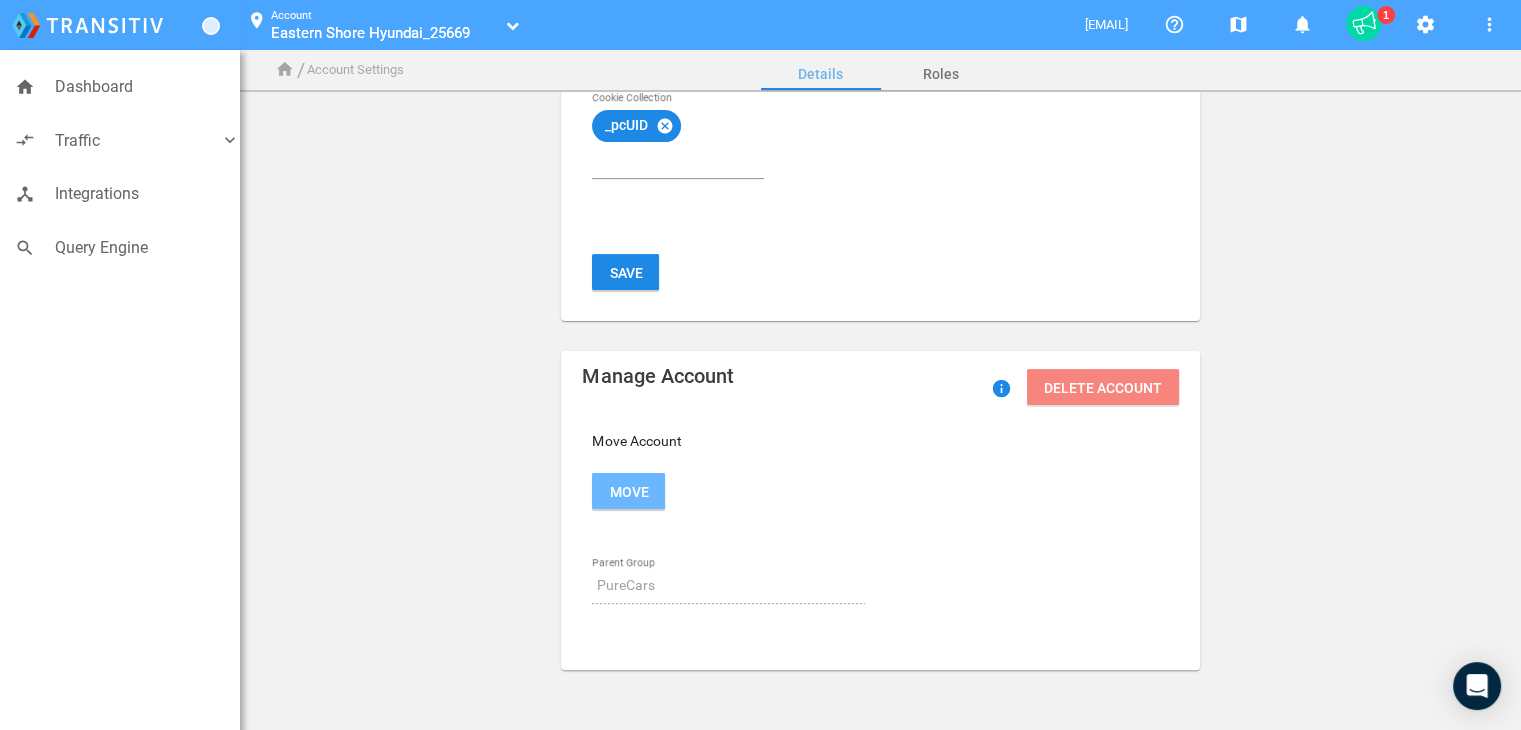 scroll, scrollTop: 427, scrollLeft: 0, axis: vertical 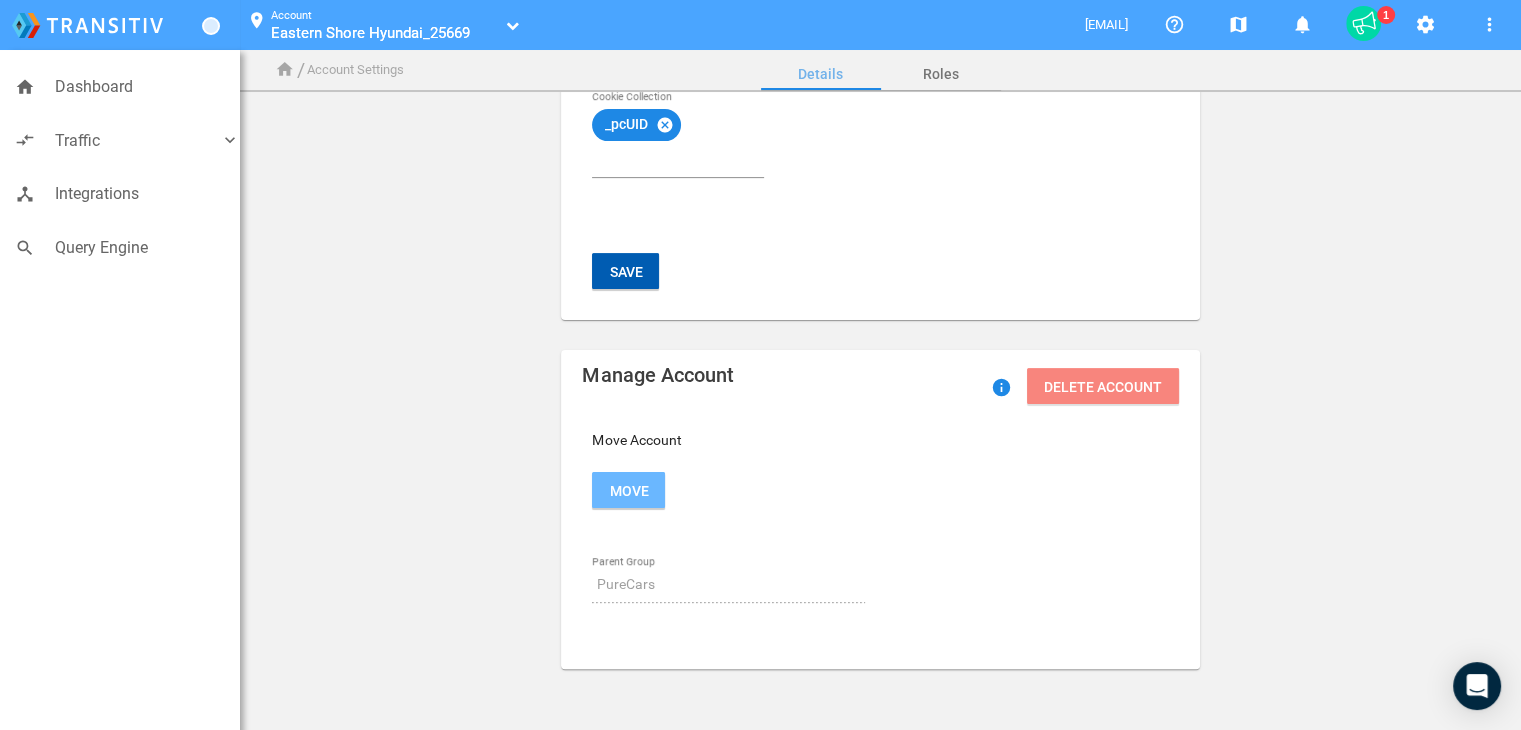 click on "Save" at bounding box center [625, 271] 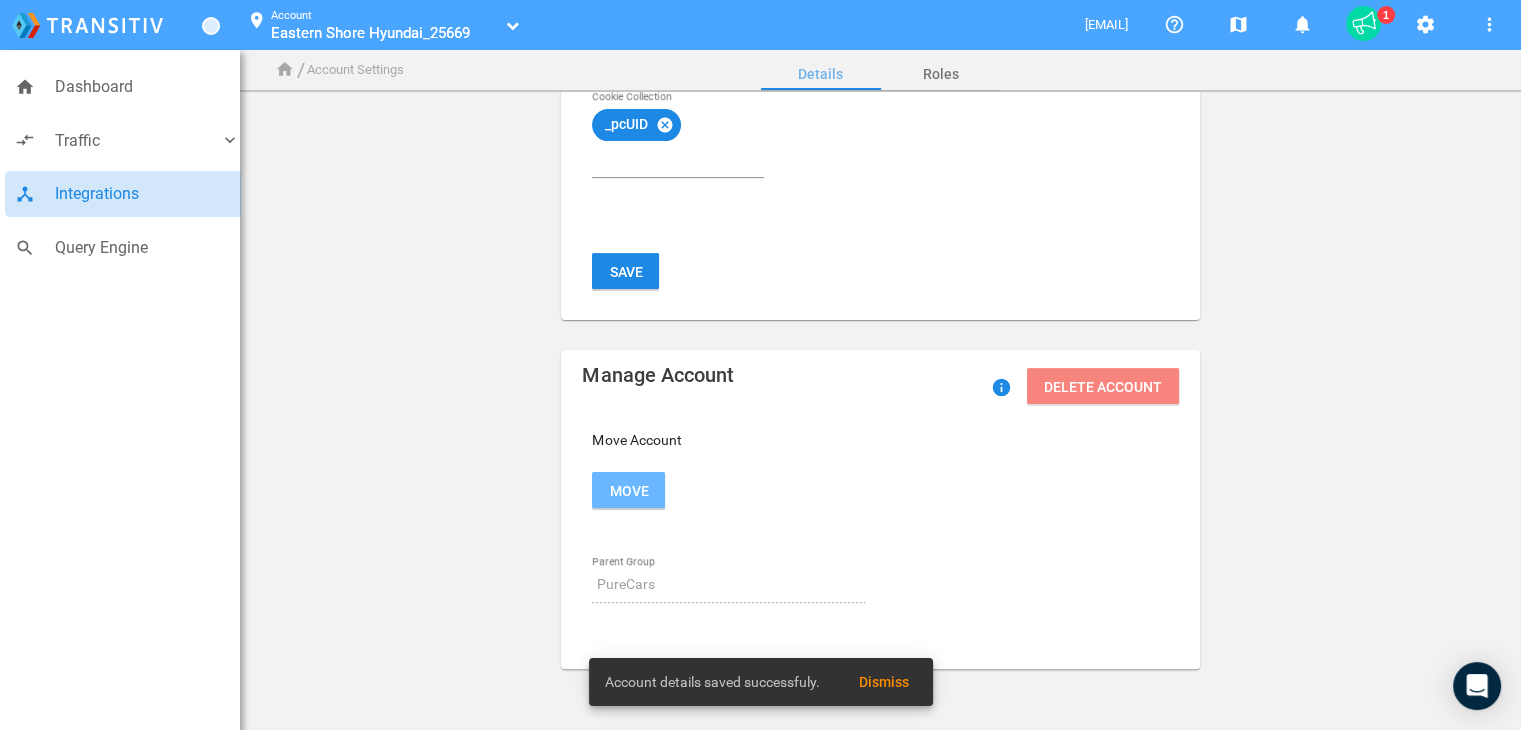 click on "Integrations" at bounding box center (147, 194) 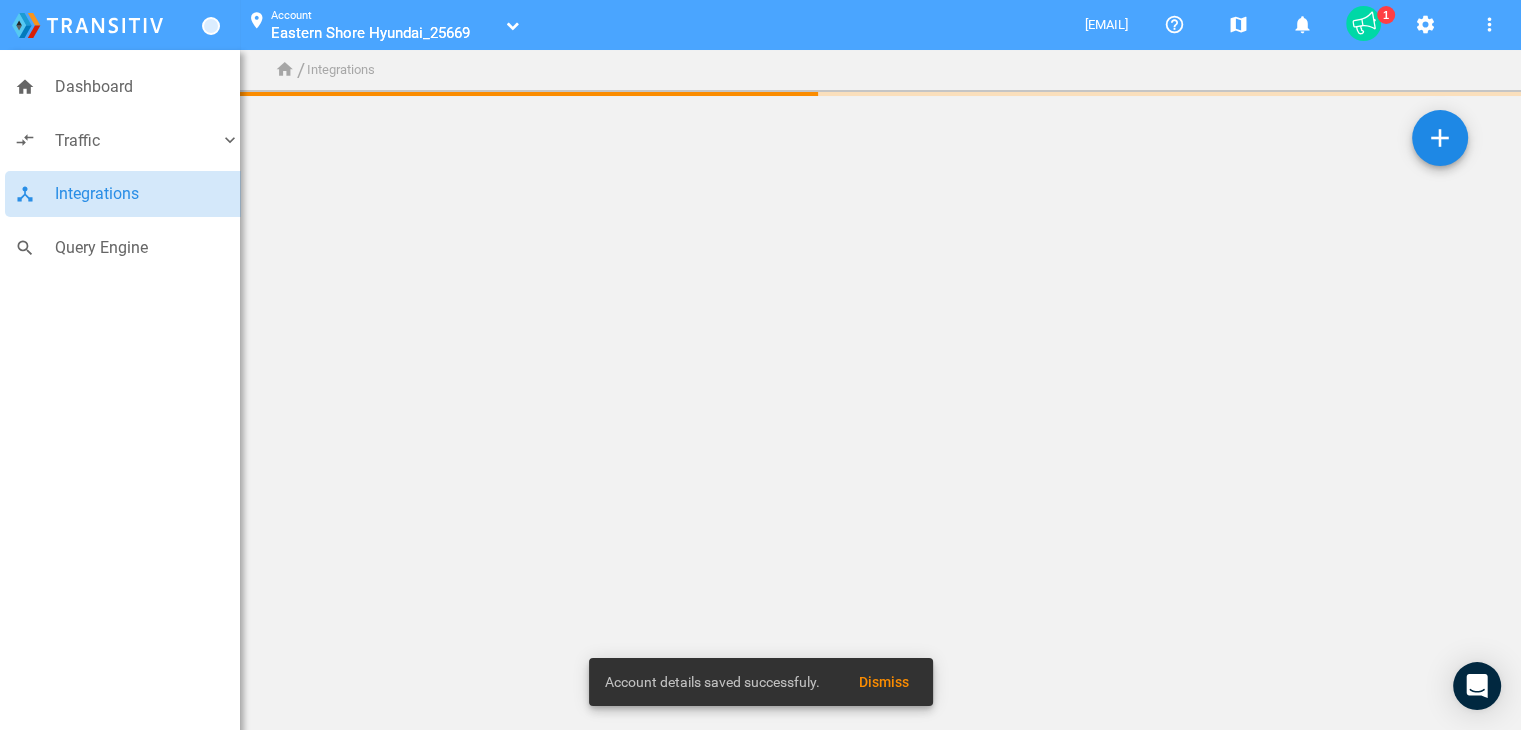 scroll, scrollTop: 0, scrollLeft: 0, axis: both 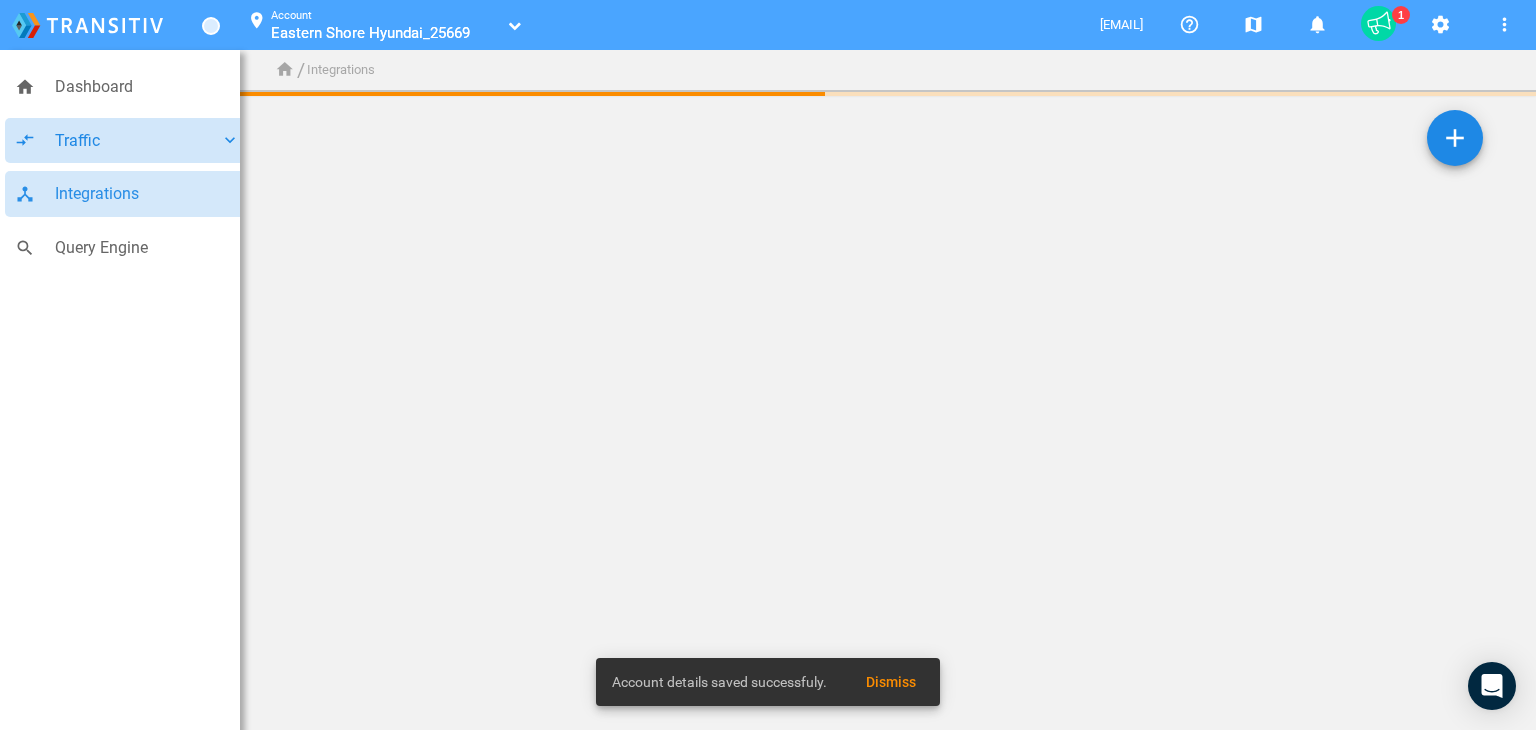click on "Traffic" at bounding box center (137, 141) 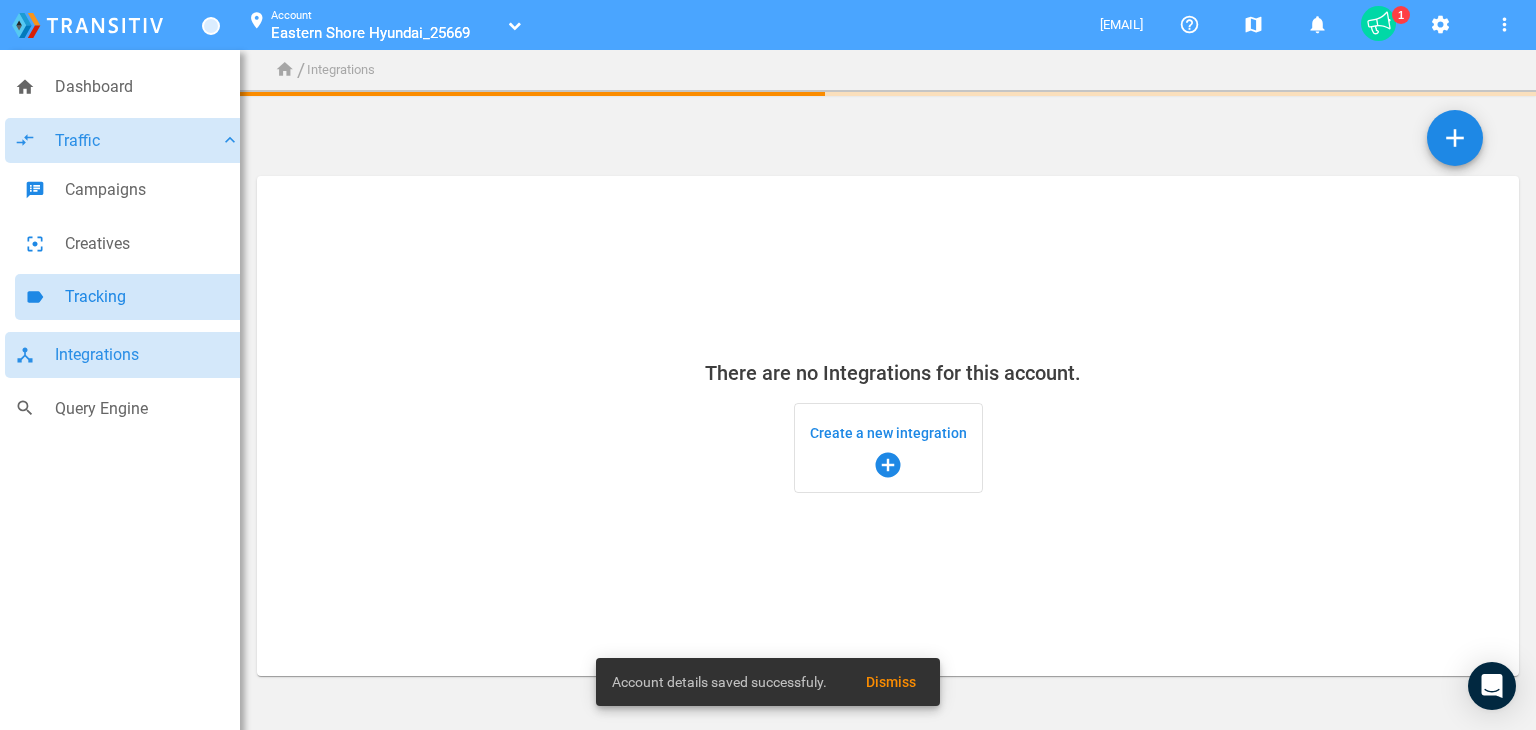 click on "Tracking" at bounding box center (152, 297) 